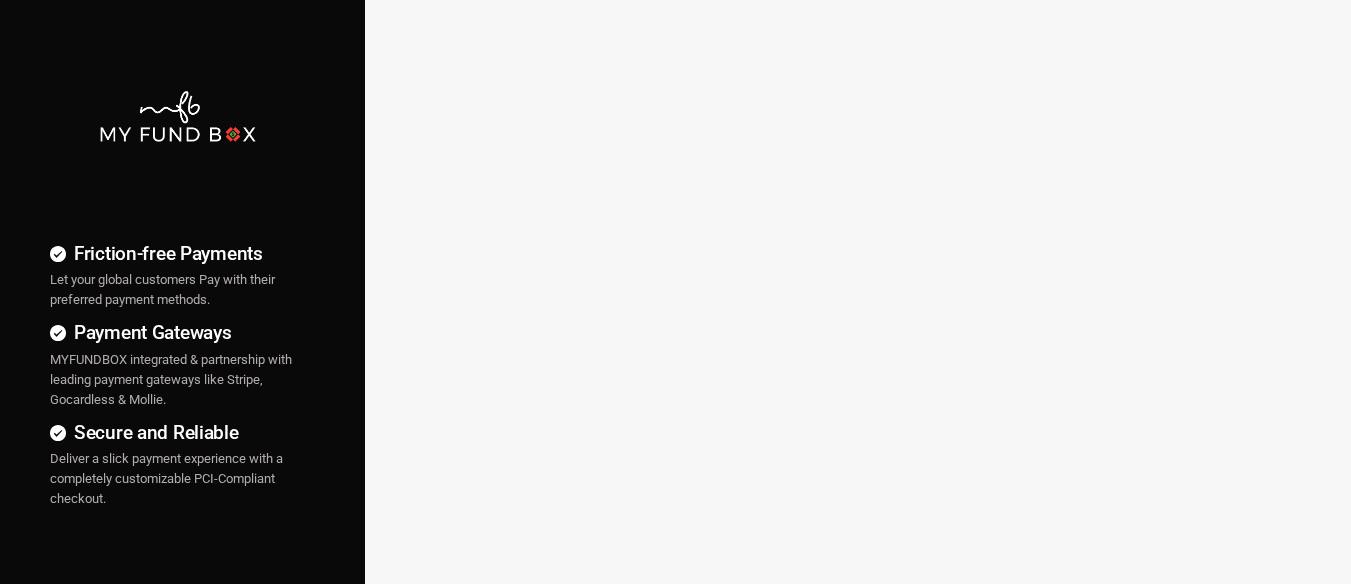 scroll, scrollTop: 0, scrollLeft: 0, axis: both 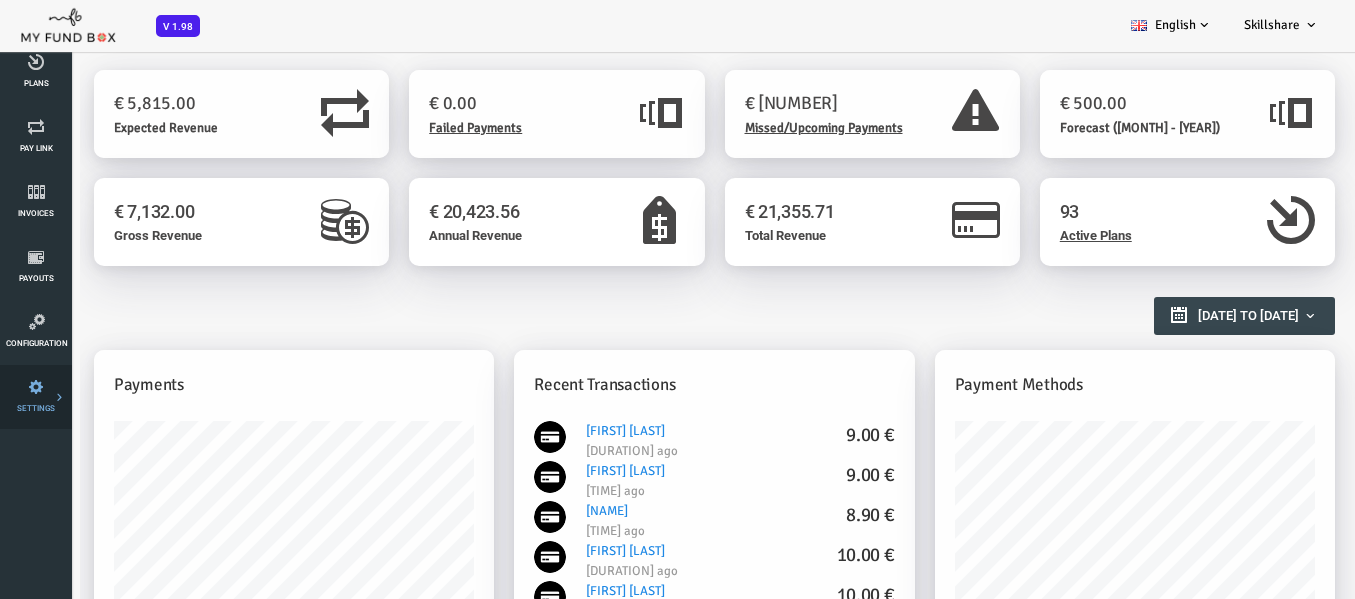 click at bounding box center [0, 0] 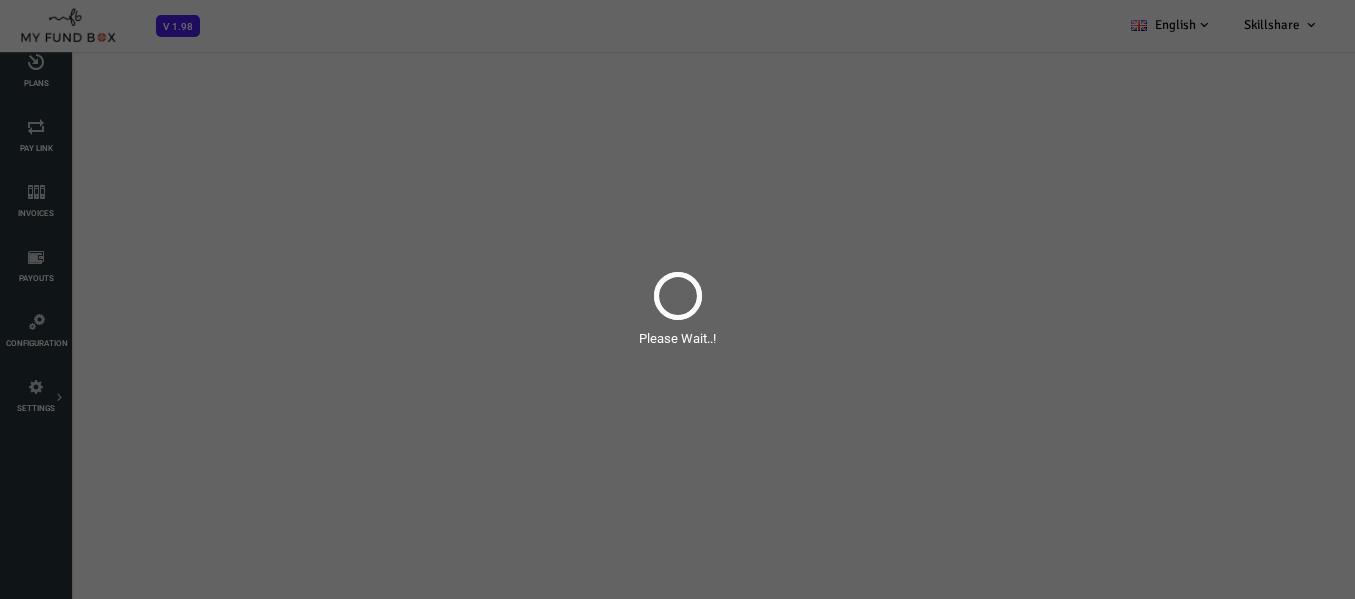 scroll, scrollTop: 0, scrollLeft: 0, axis: both 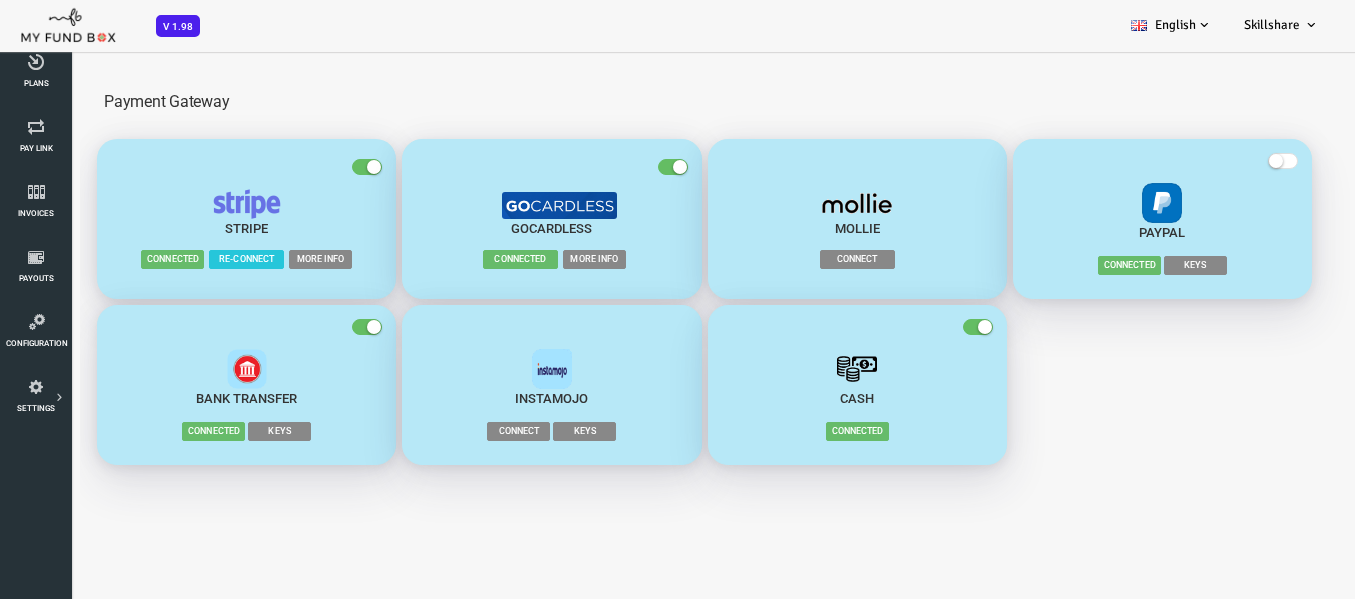 click on "More Info" at bounding box center (266, 259) 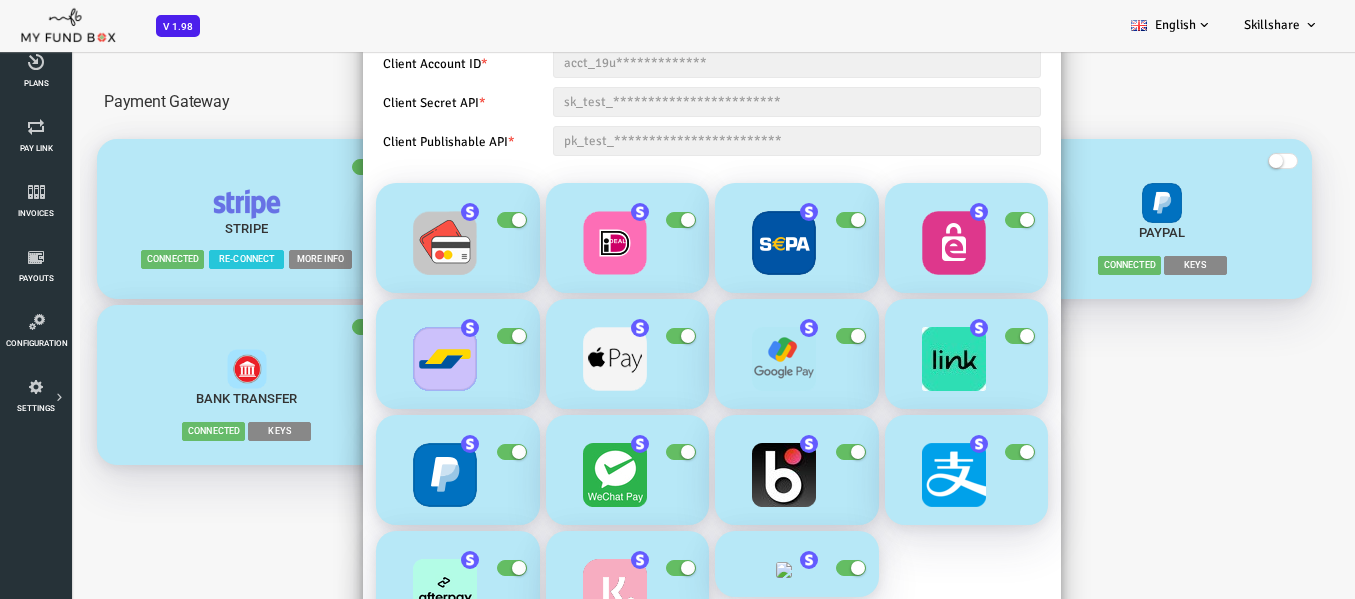 scroll, scrollTop: 165, scrollLeft: 0, axis: vertical 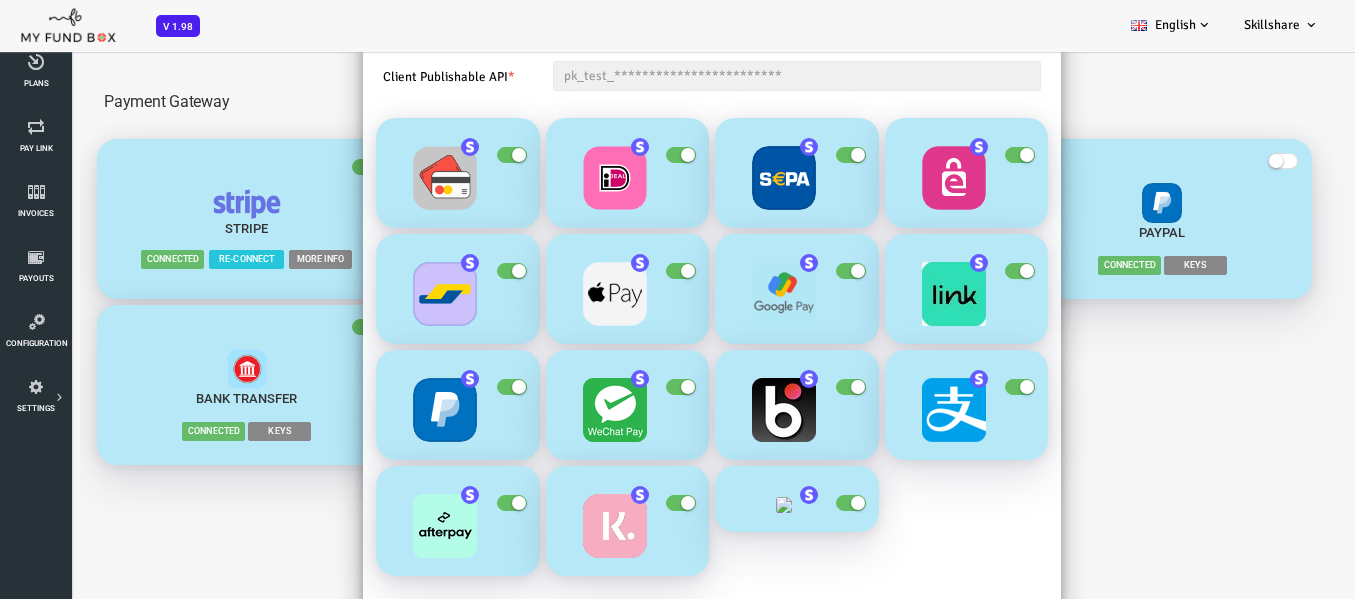 click at bounding box center [797, 271] 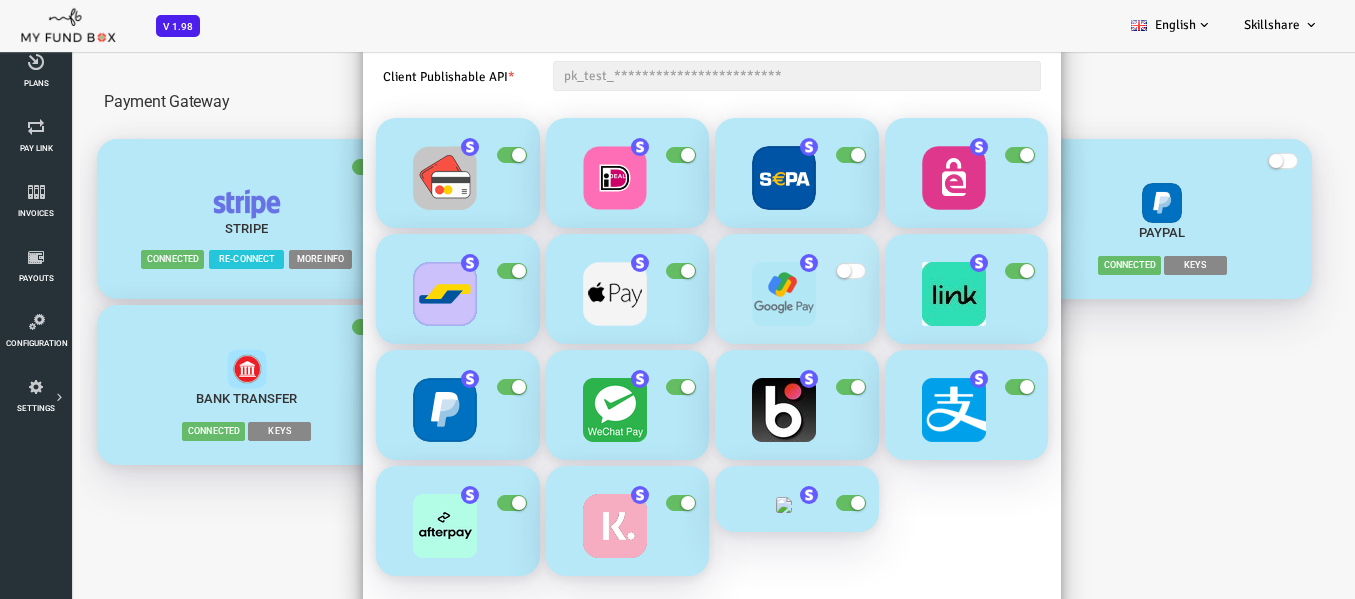 click at bounding box center [797, 271] 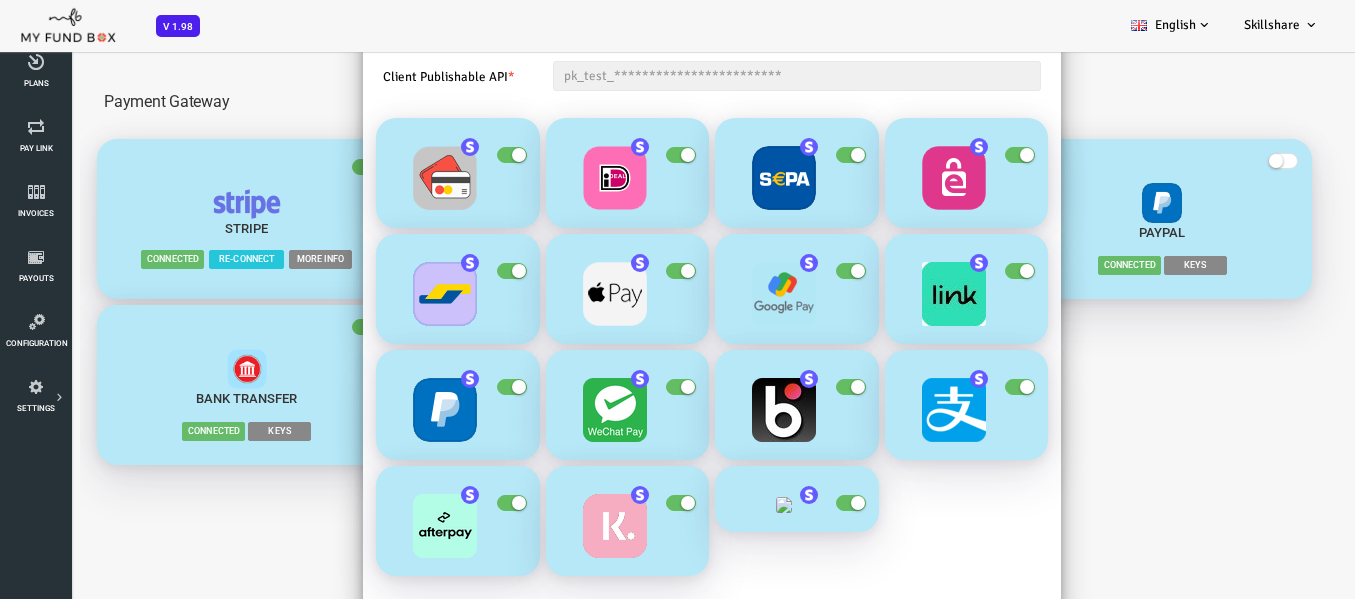 scroll, scrollTop: 0, scrollLeft: 0, axis: both 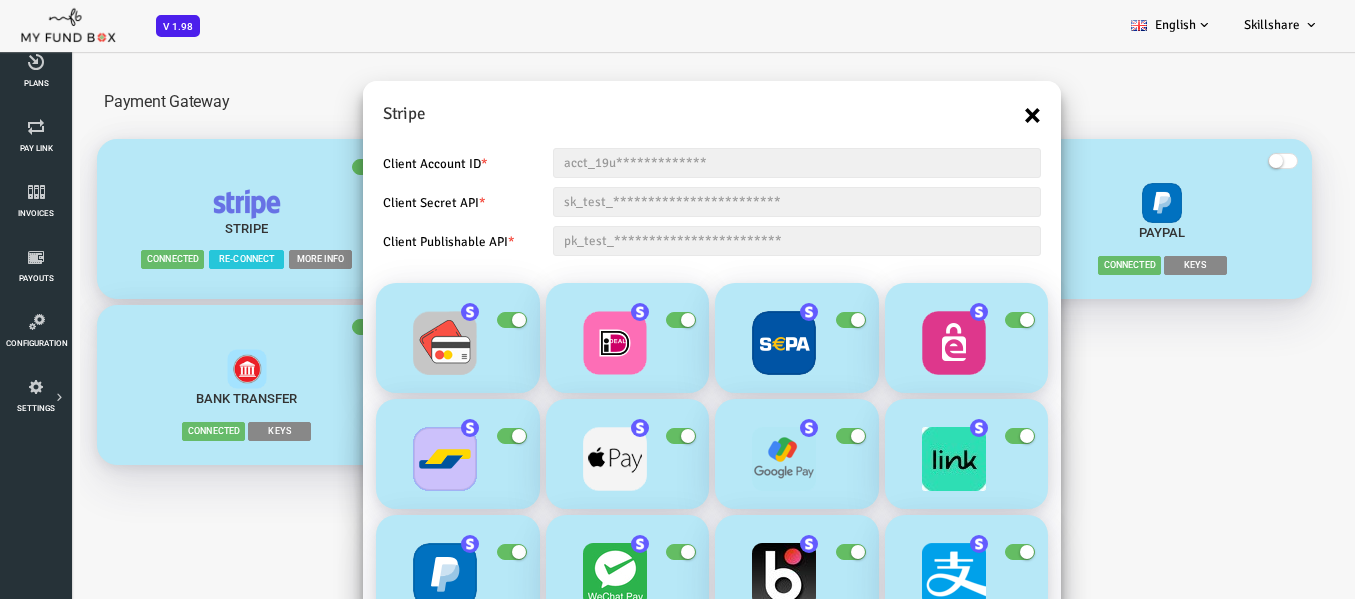 click on "×" at bounding box center [978, 115] 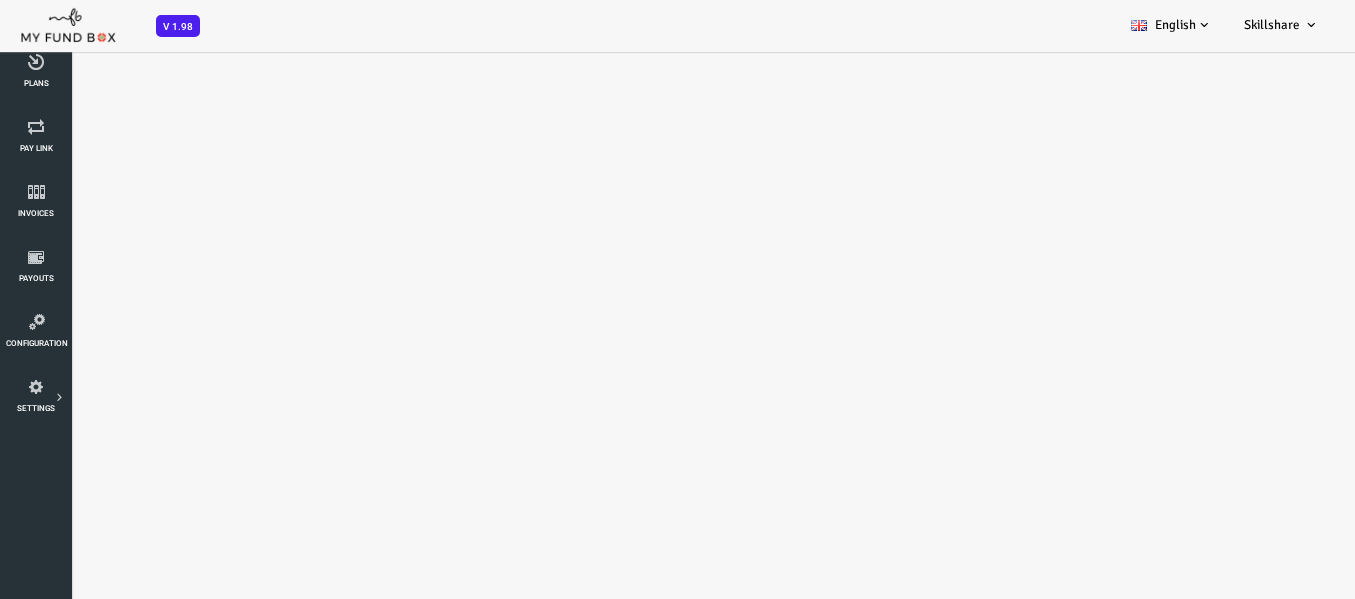 scroll, scrollTop: 0, scrollLeft: 0, axis: both 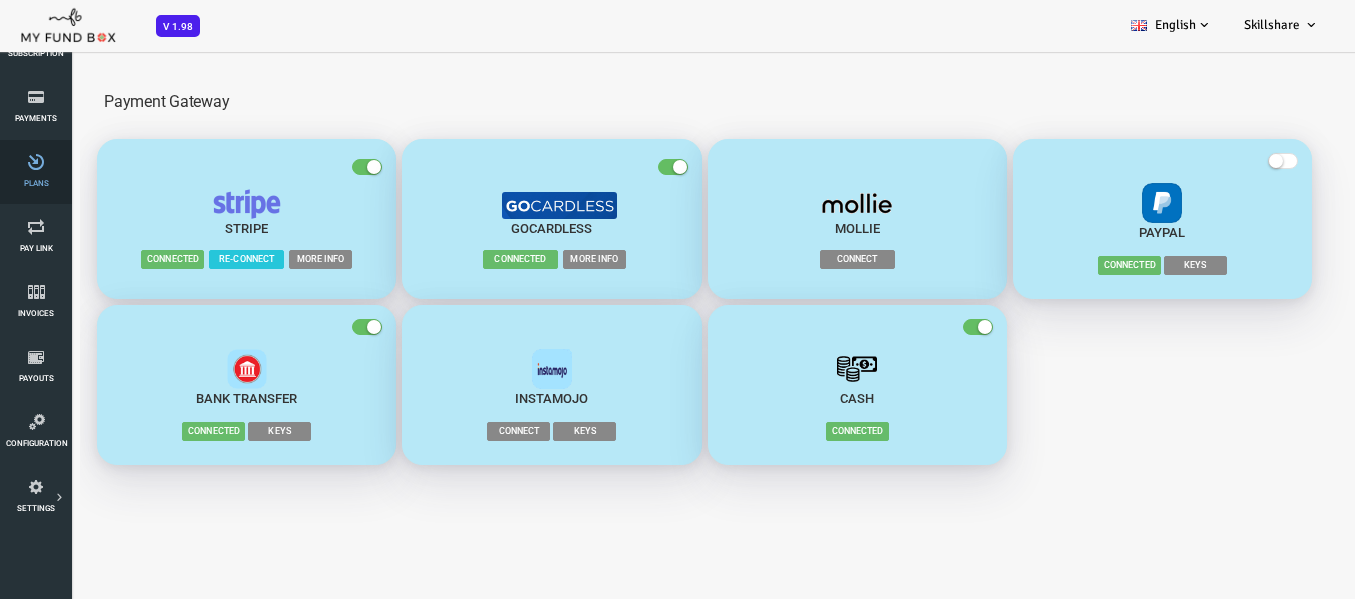 click on "Plans" at bounding box center [36, 172] 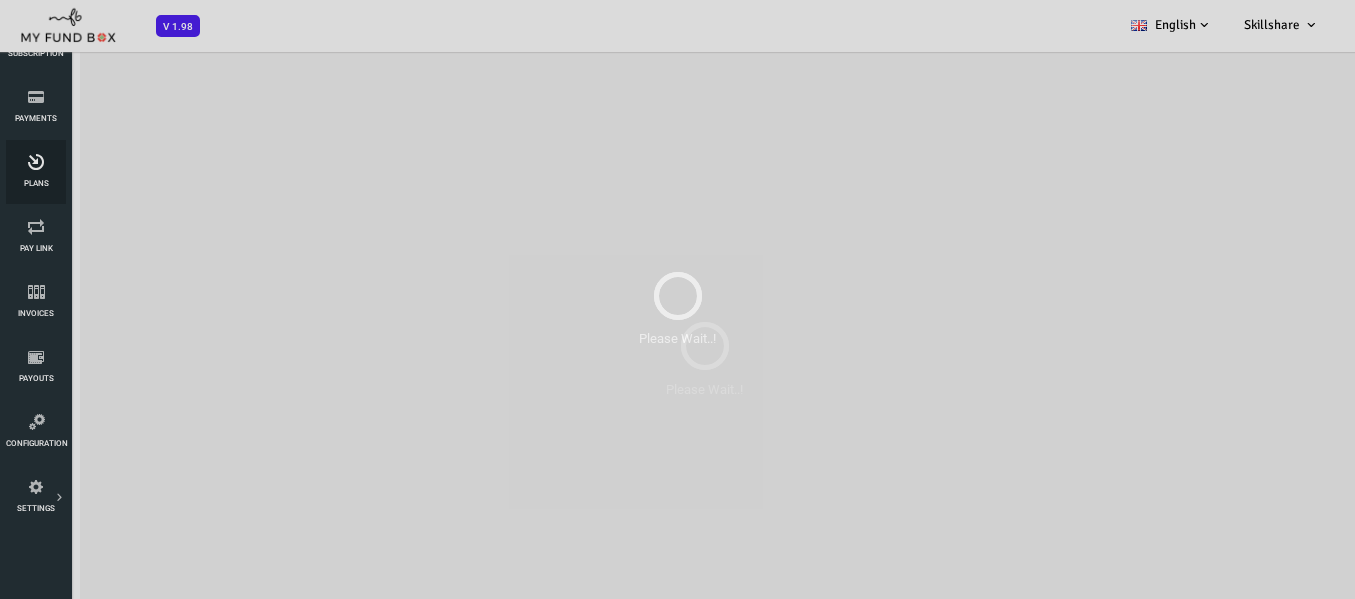 scroll, scrollTop: 0, scrollLeft: 0, axis: both 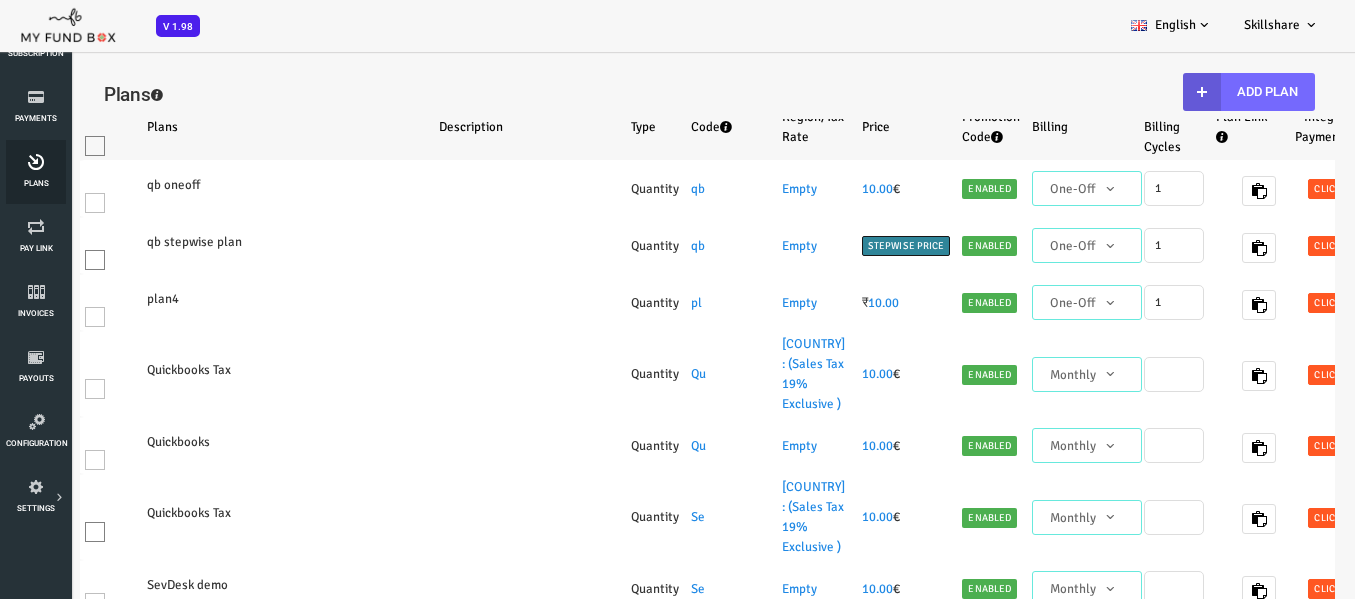 select on "100" 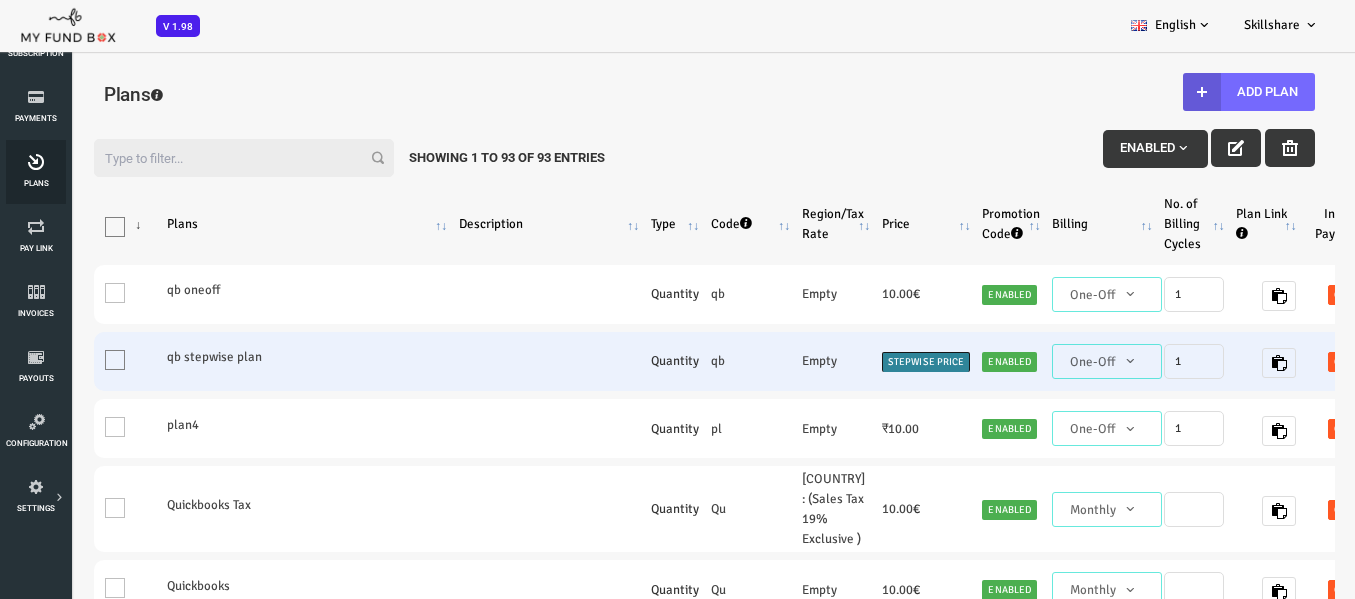 scroll, scrollTop: 100, scrollLeft: 0, axis: vertical 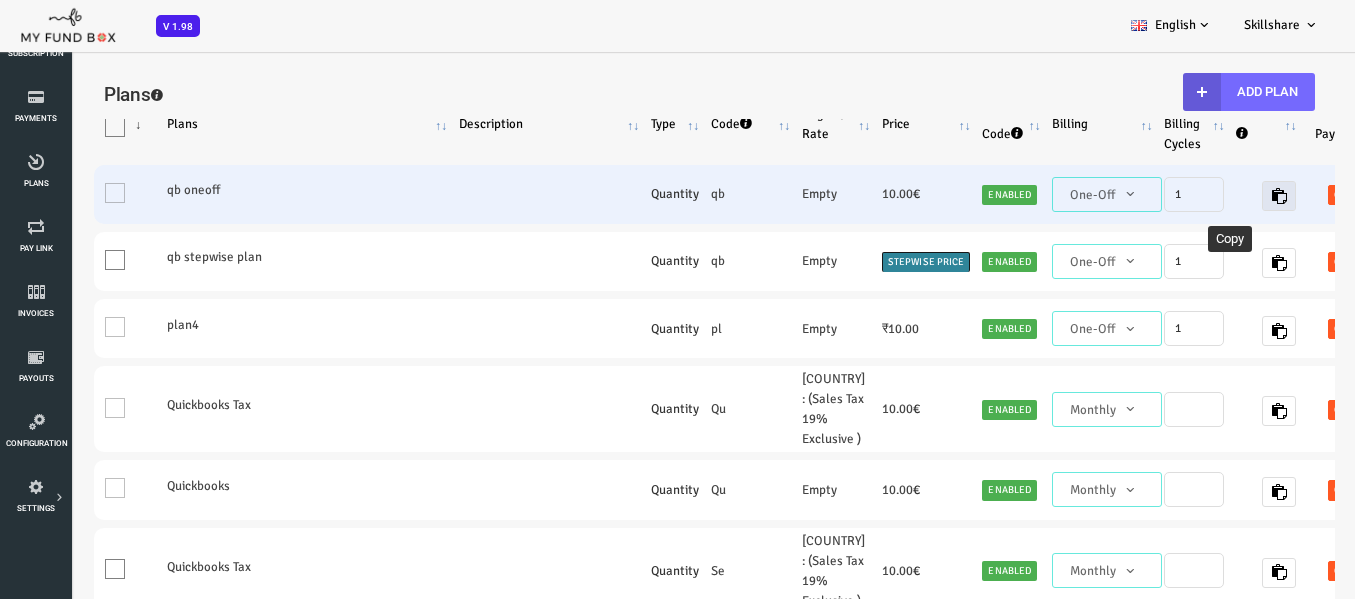 click at bounding box center [1225, 196] 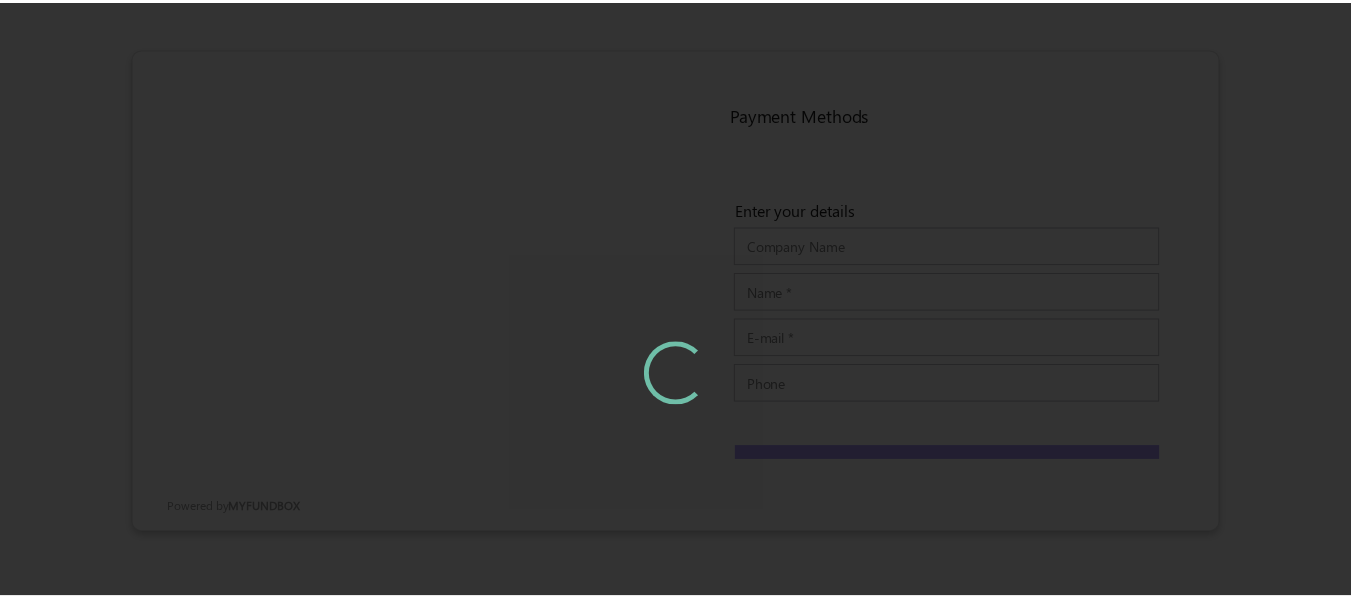 scroll, scrollTop: 0, scrollLeft: 0, axis: both 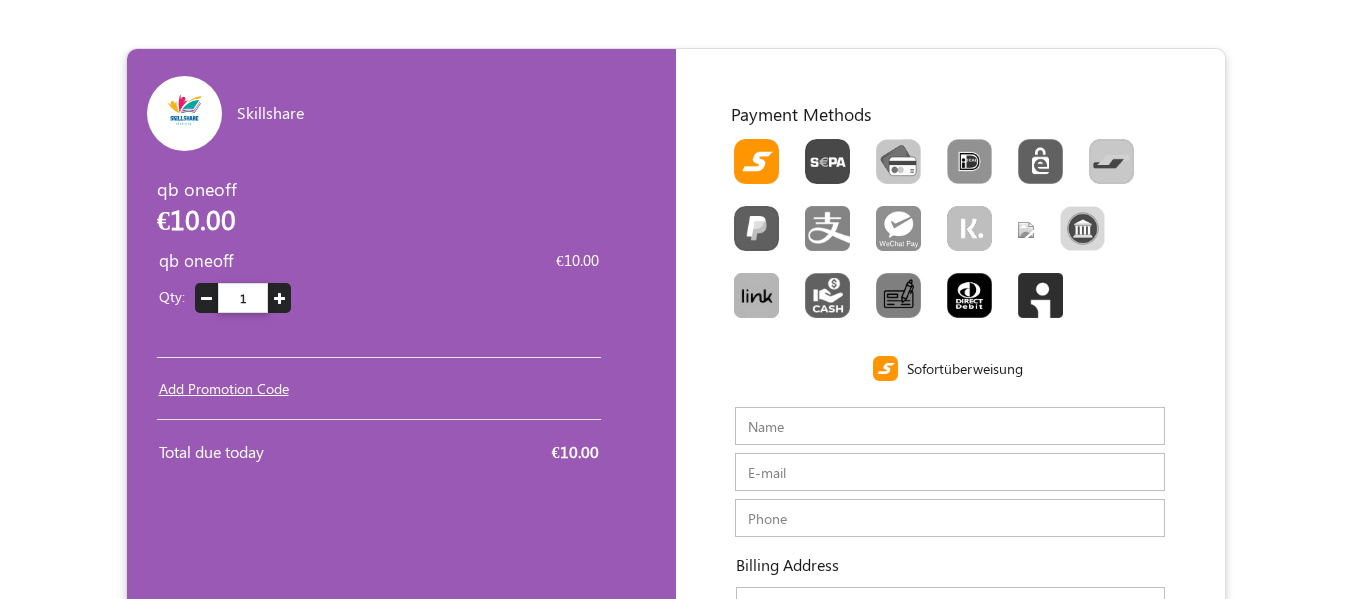 click on "Skillshare
[CURRENCY] [CURRENCY] [CURRENCY] [CURRENCY] [CURRENCY]
[CURRENCY]
[CURRENCY]
[CURRENCY]
[LANGUAGE]
[LANGUAGE]
[LANGUAGE]
qb oneoff
qb oneoff    €10.00 qb oneoff Qty: 1 €10.00    Add Promotion Code Apply Please Fill out this field Total due today €10.00
Minimum Amount:
1" at bounding box center (675, 471) 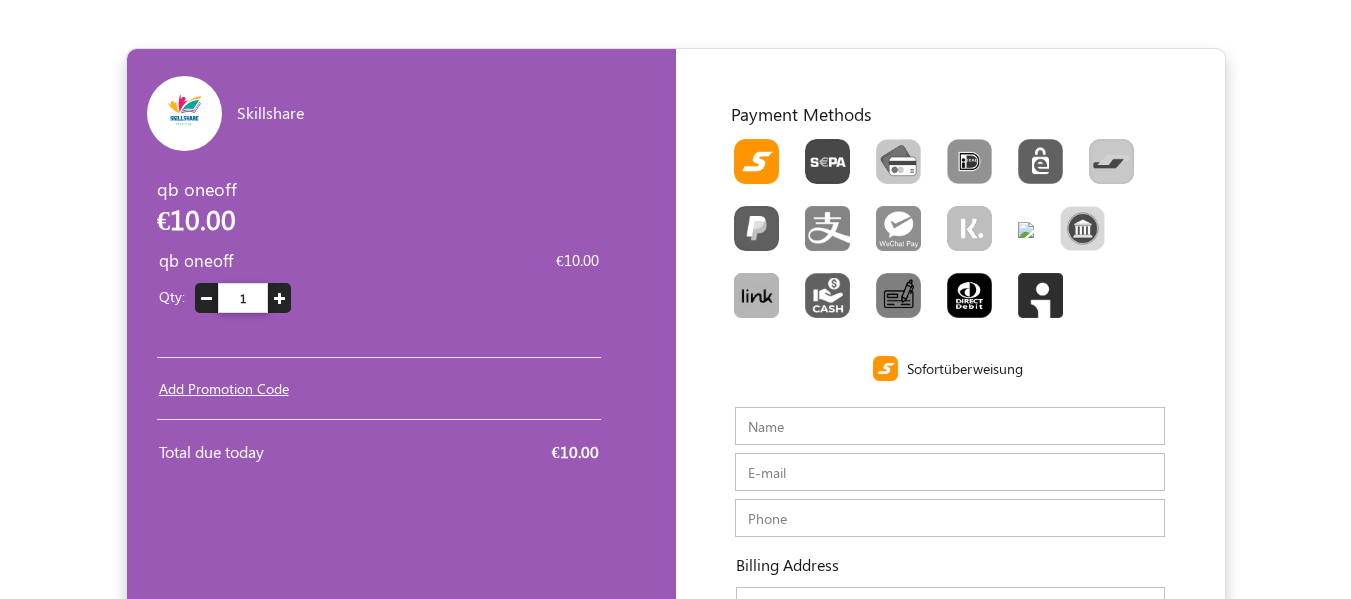click at bounding box center [1026, 230] 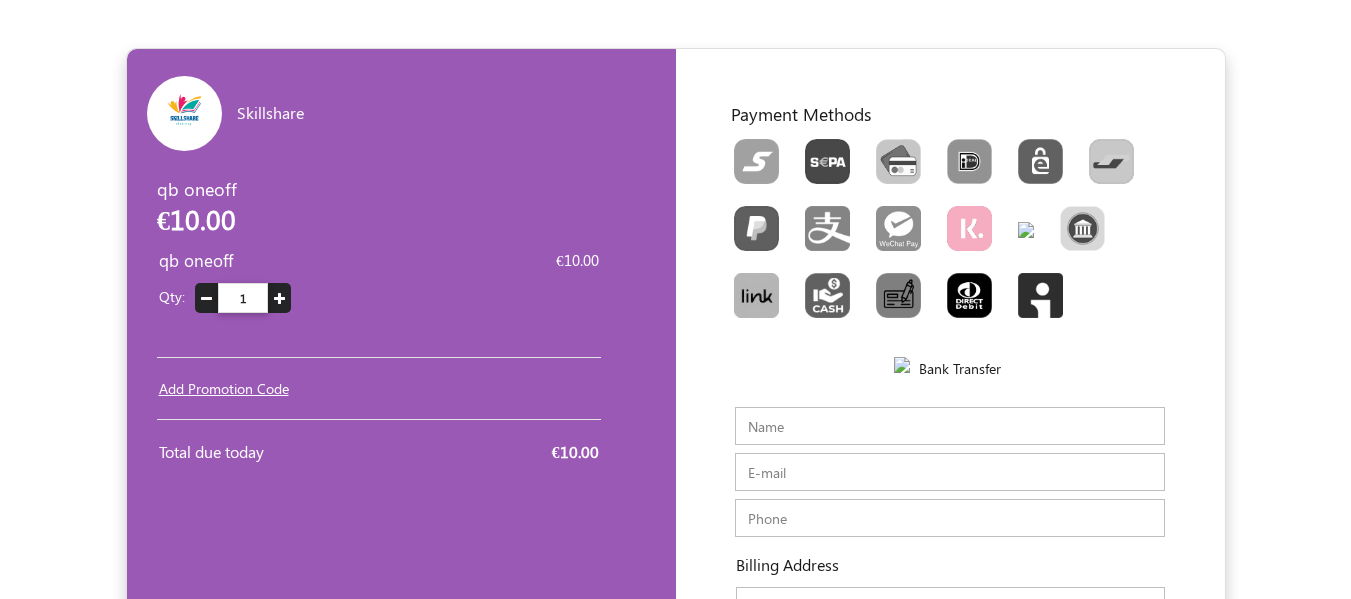 click at bounding box center [969, 228] 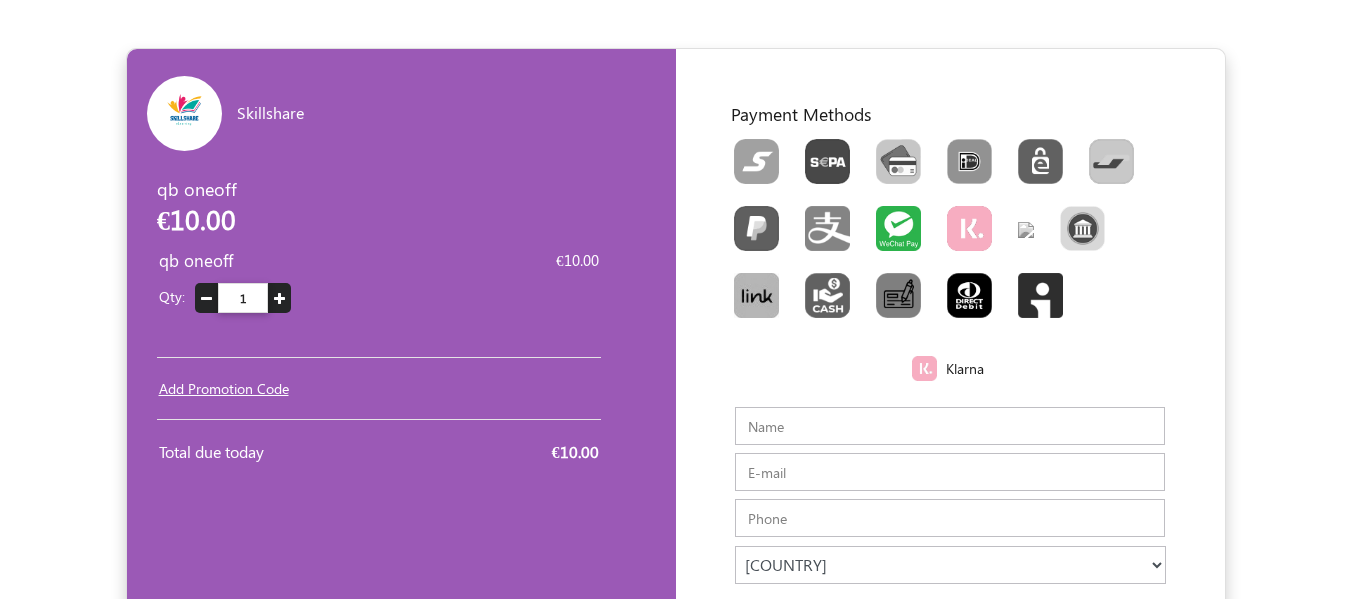 click at bounding box center [898, 228] 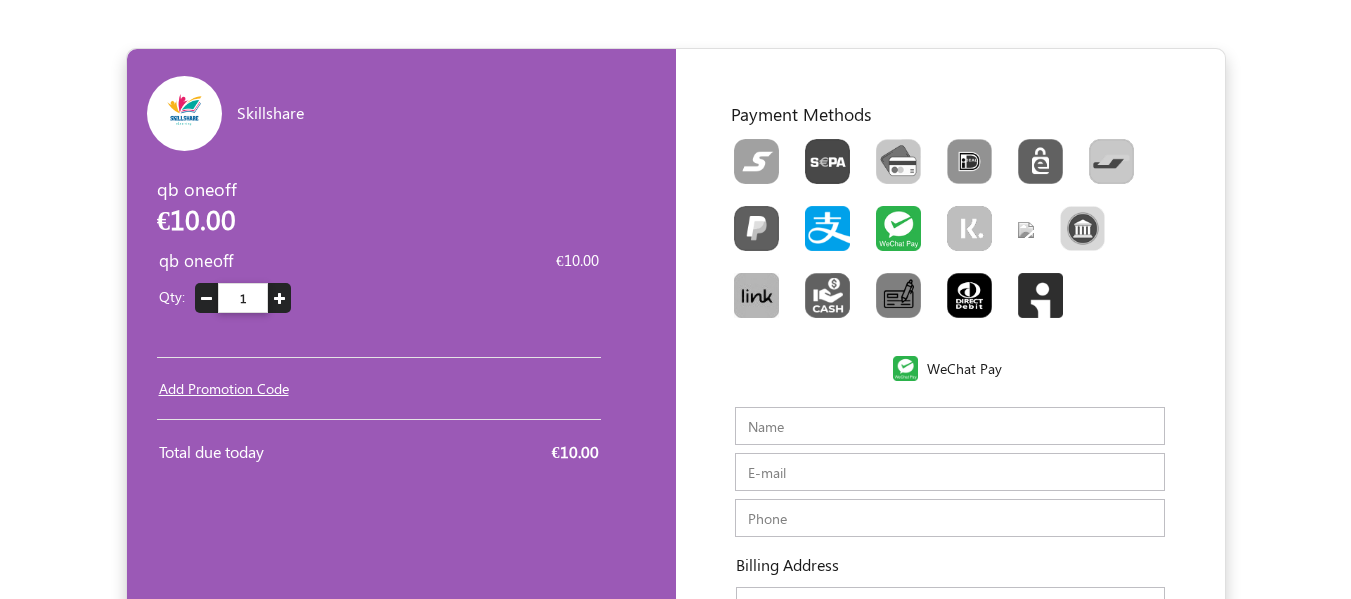 click at bounding box center (827, 228) 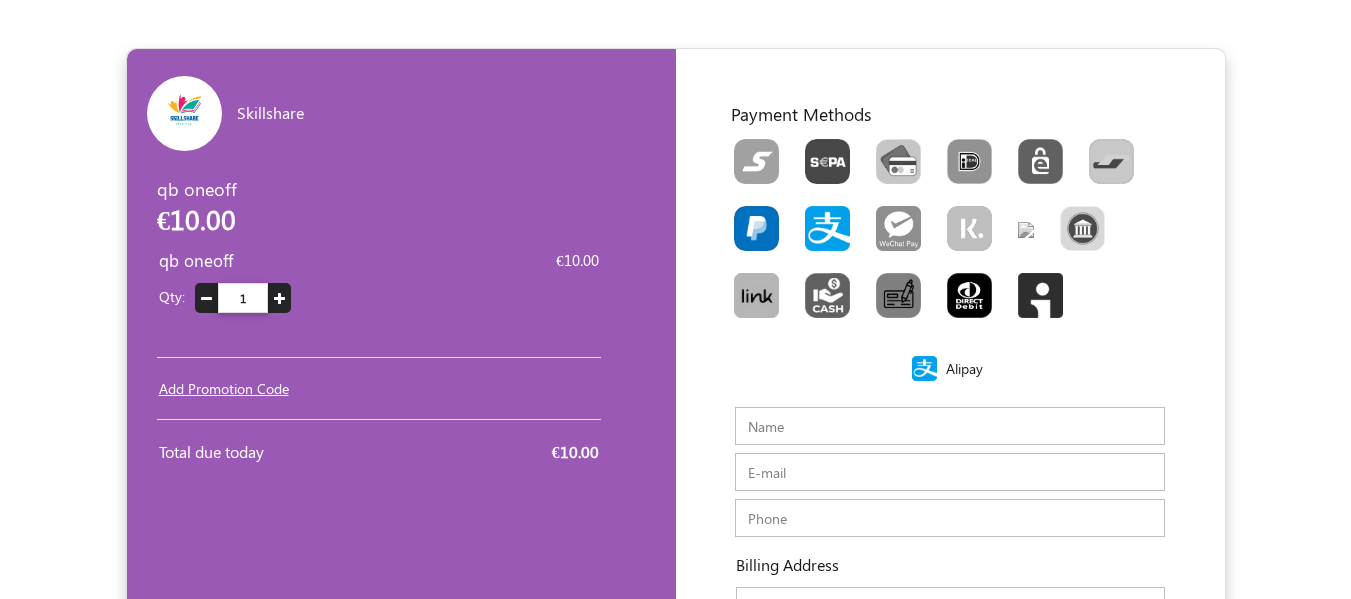 click at bounding box center (756, 228) 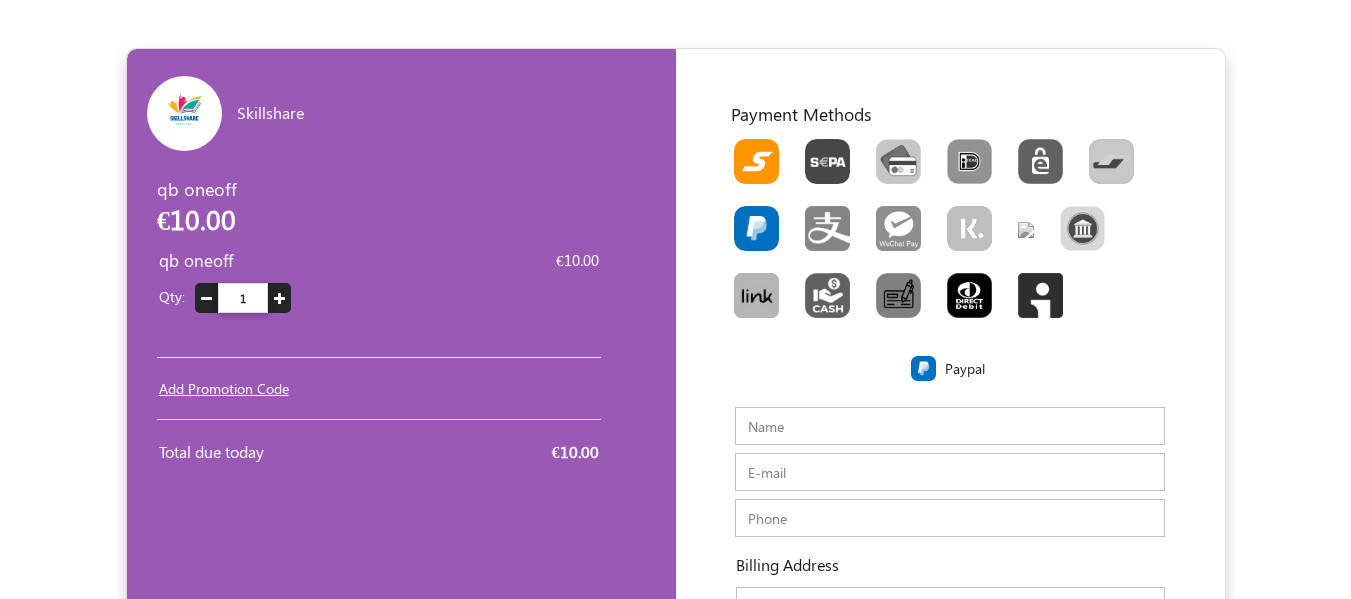 click at bounding box center (756, 161) 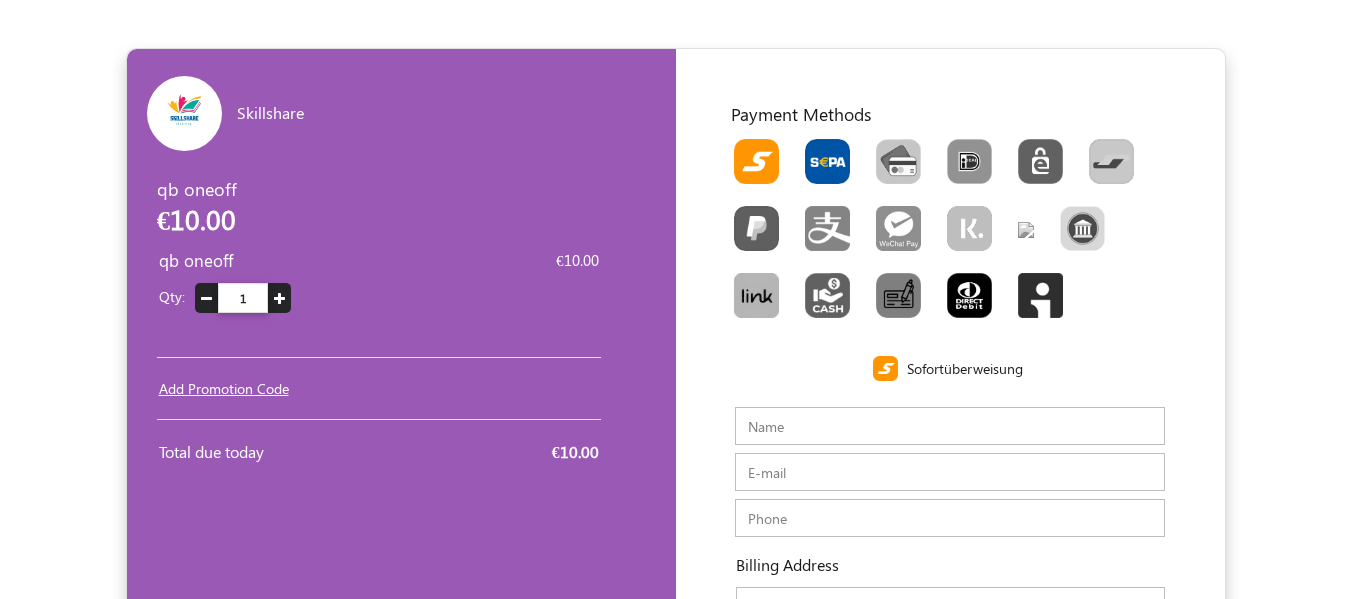 click at bounding box center [827, 161] 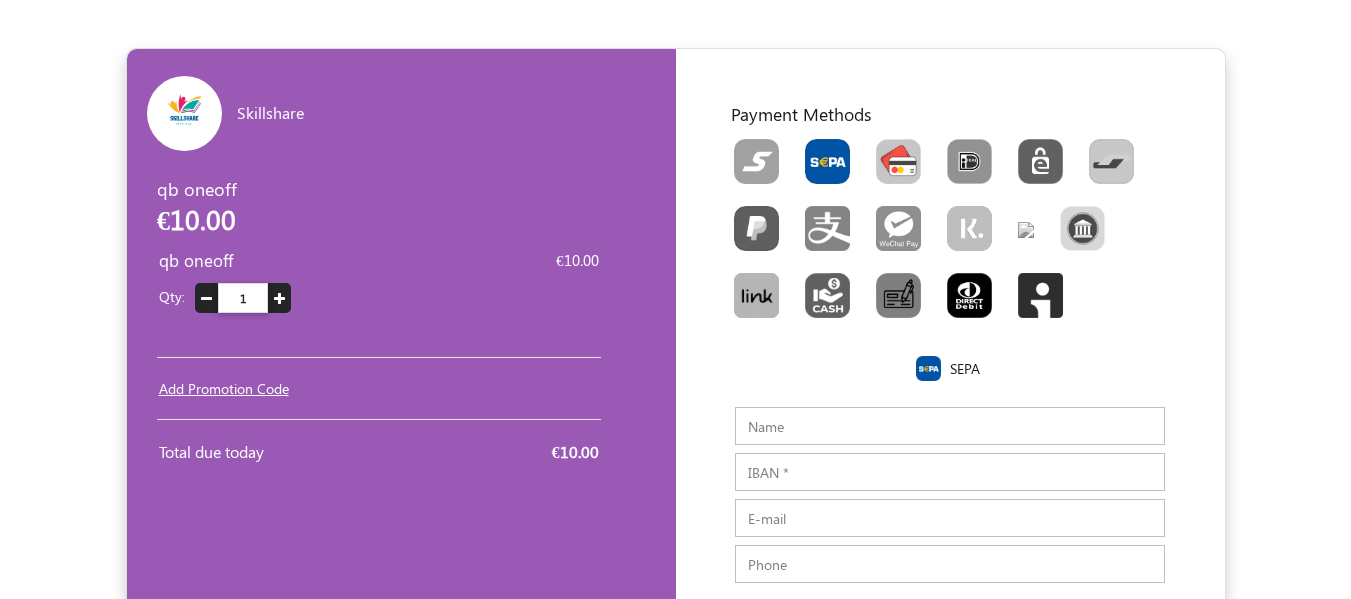 click at bounding box center [898, 161] 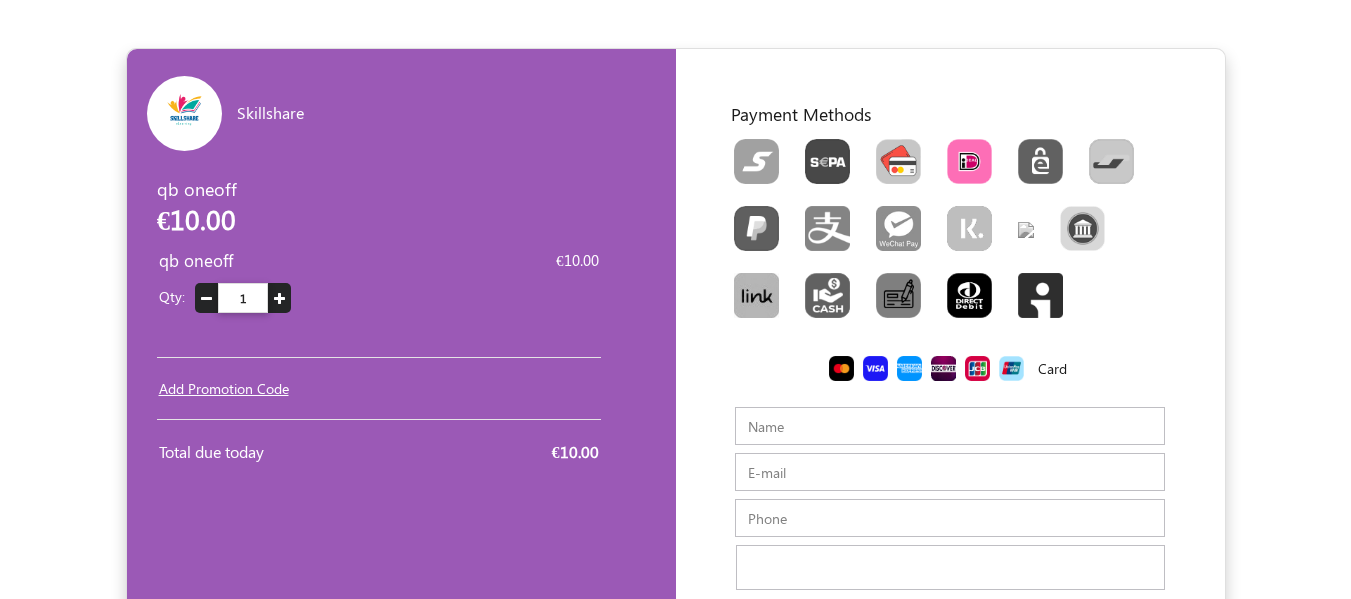 click at bounding box center (969, 161) 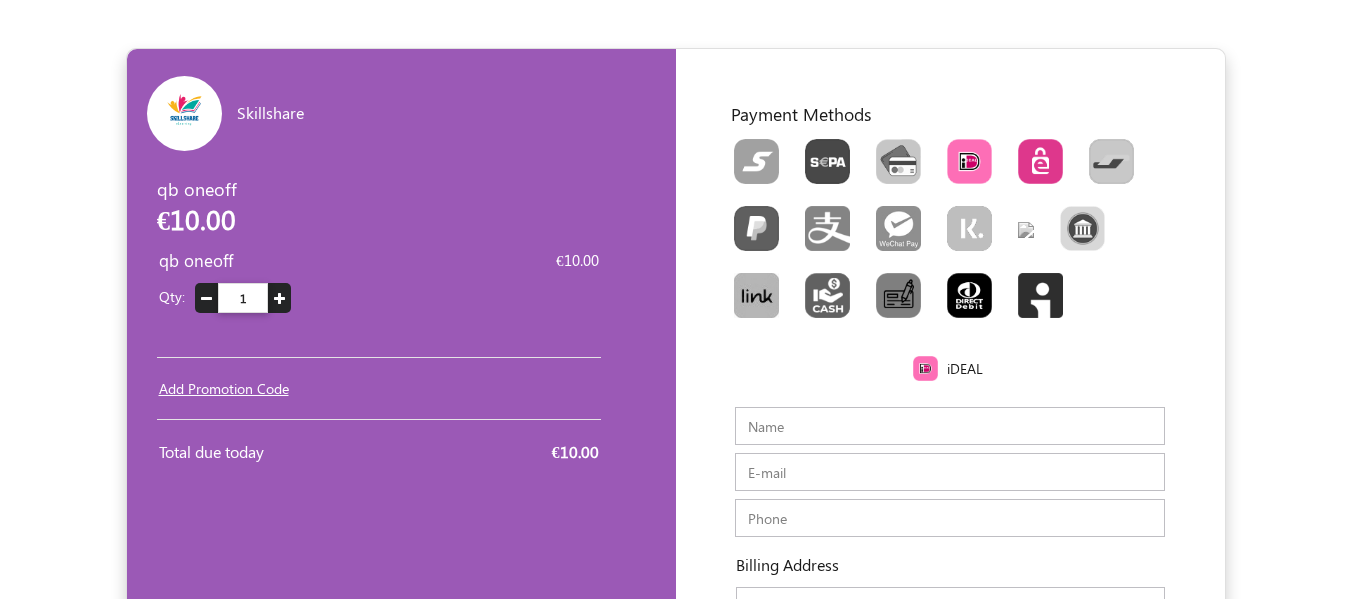 click at bounding box center (1040, 161) 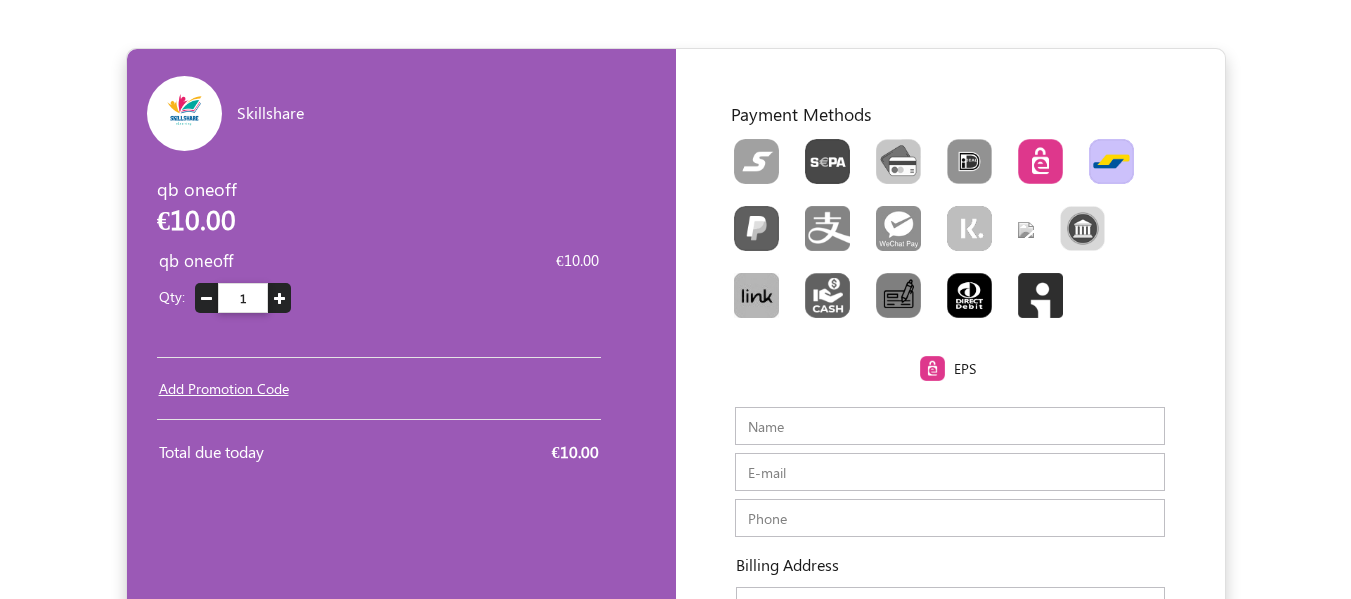 click at bounding box center (1111, 161) 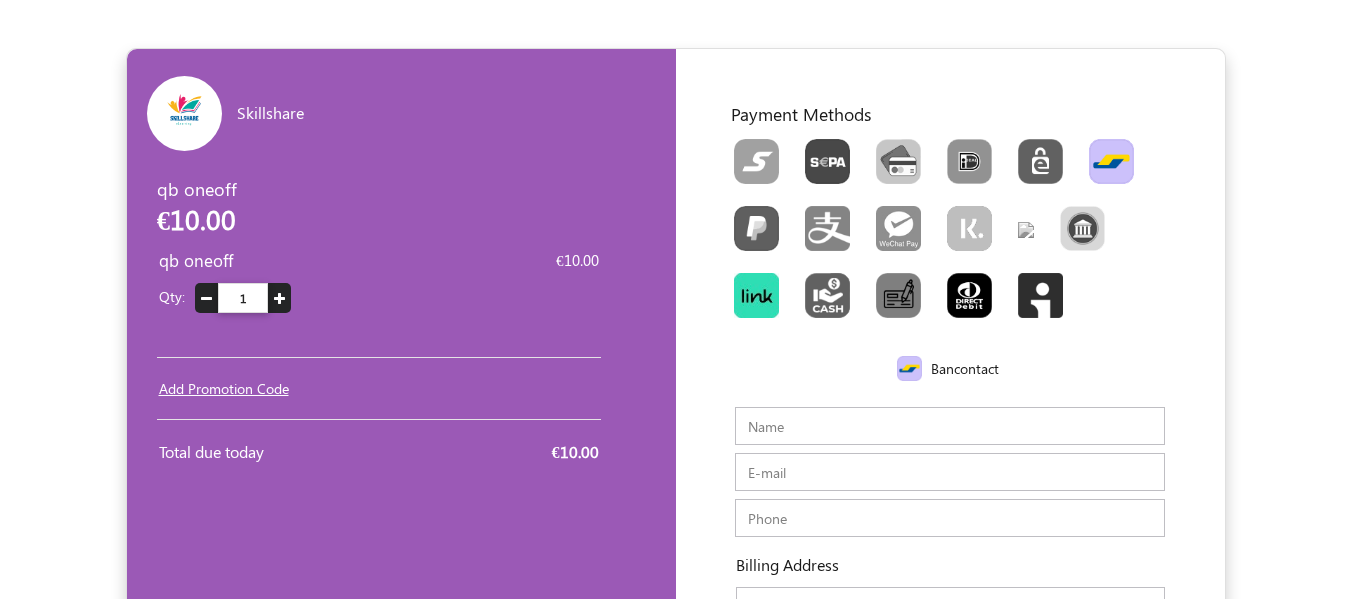 click at bounding box center [756, 295] 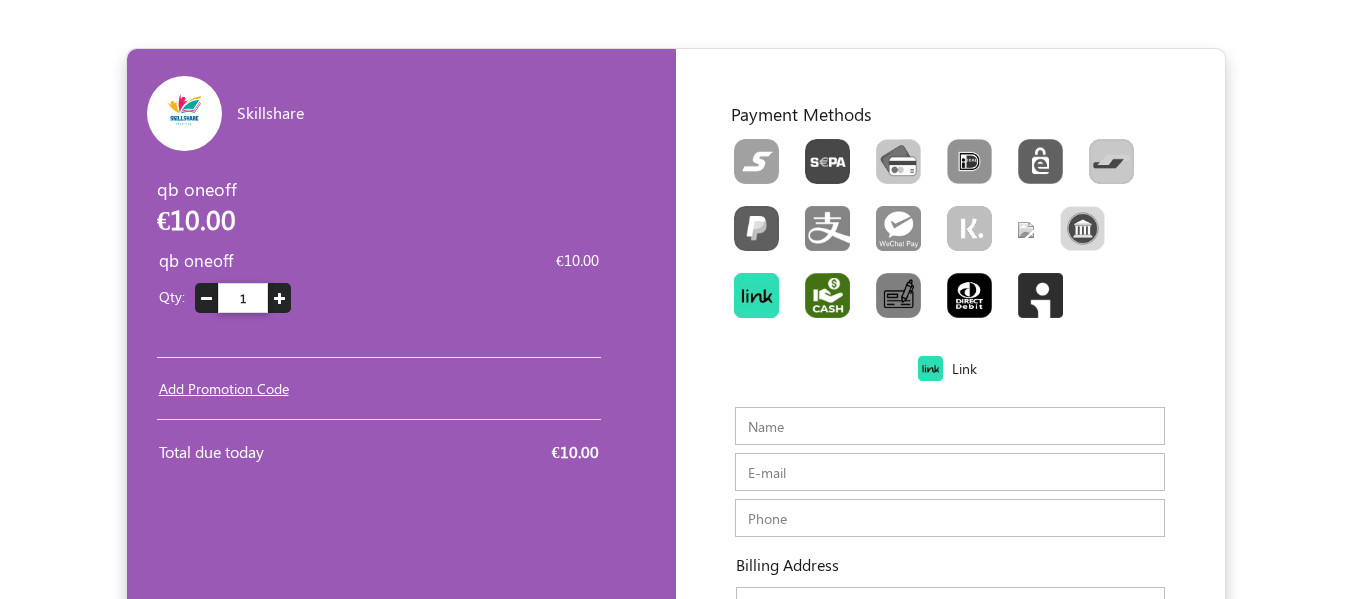 click at bounding box center [827, 295] 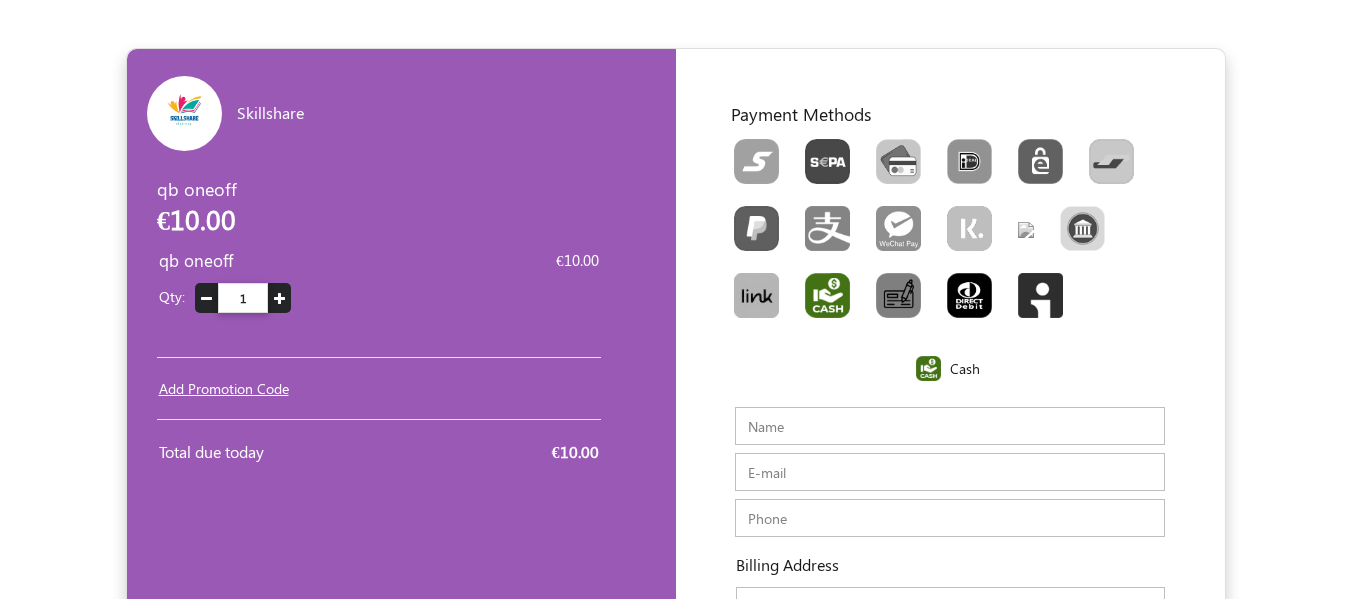 radio on "true" 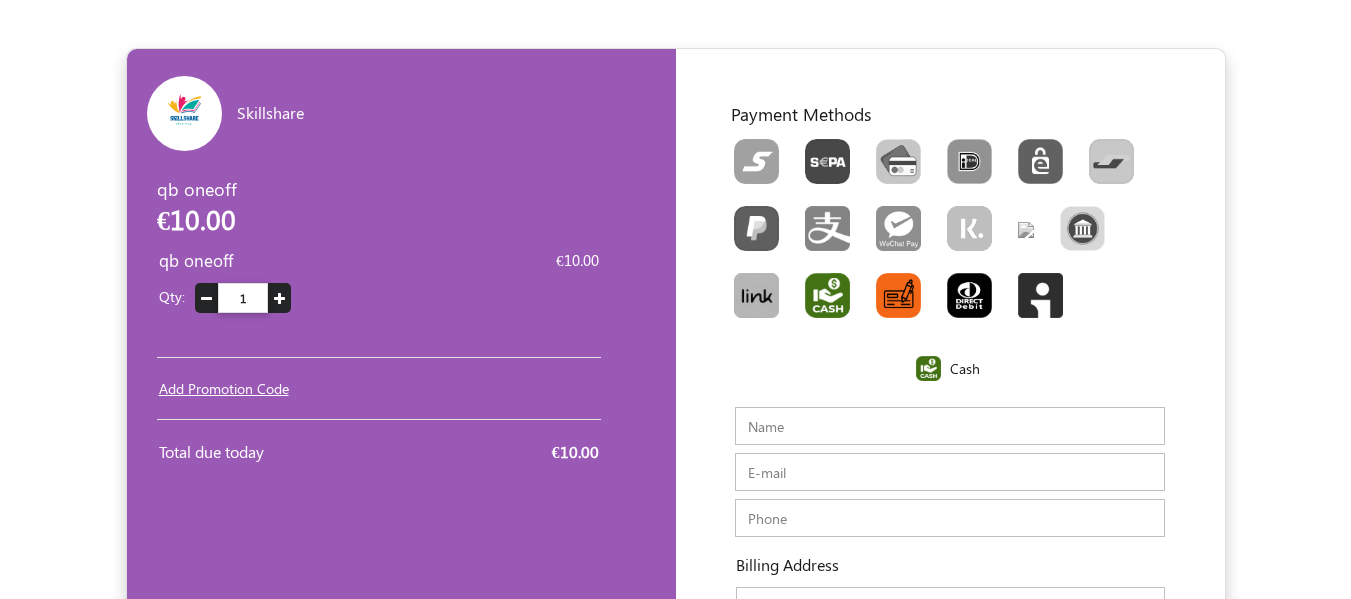 click at bounding box center [898, 295] 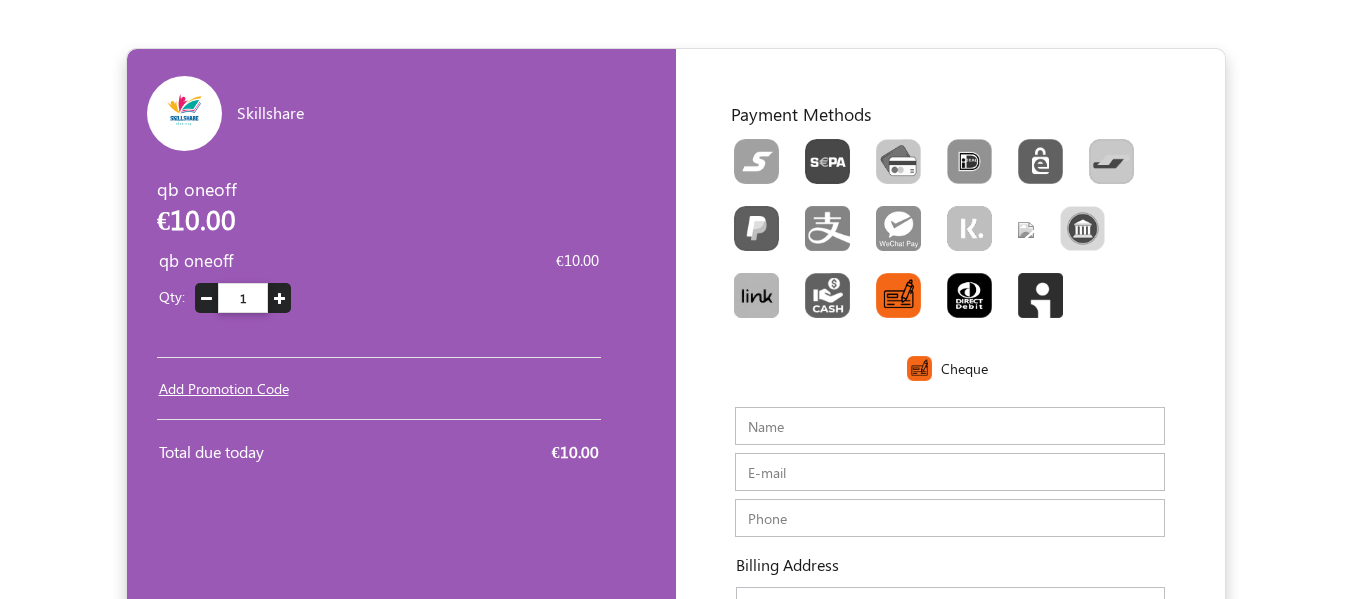 click at bounding box center [969, 295] 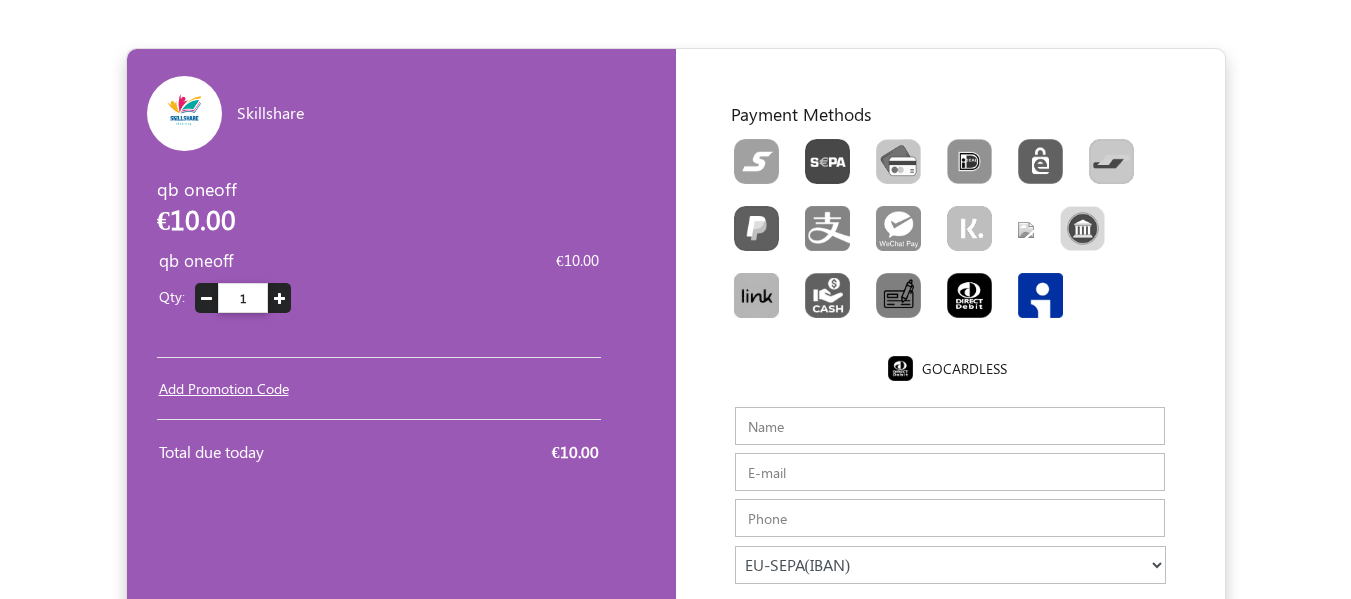 click at bounding box center [1040, 295] 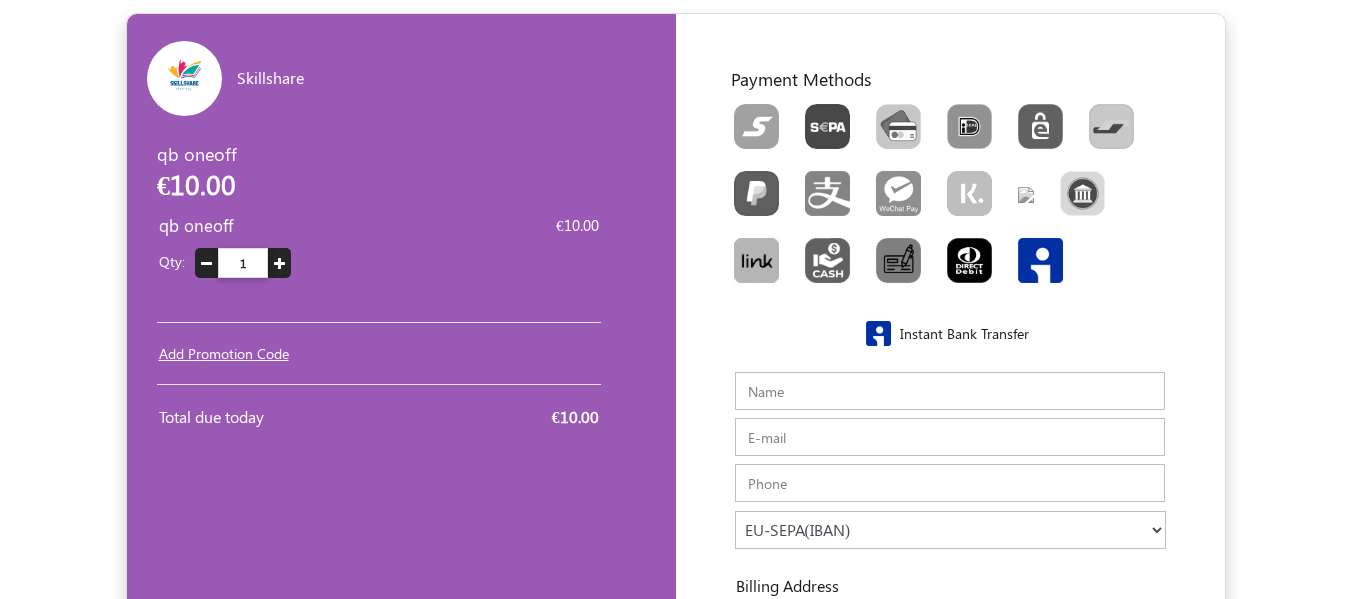 scroll, scrollTop: 0, scrollLeft: 0, axis: both 